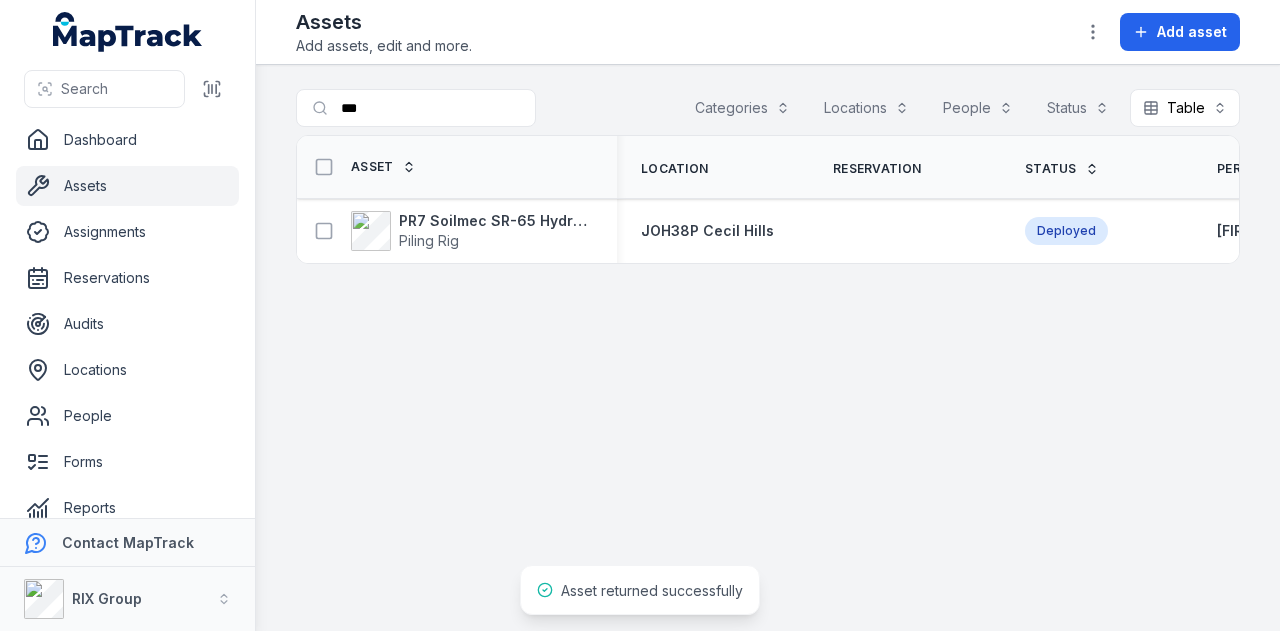 scroll, scrollTop: 0, scrollLeft: 0, axis: both 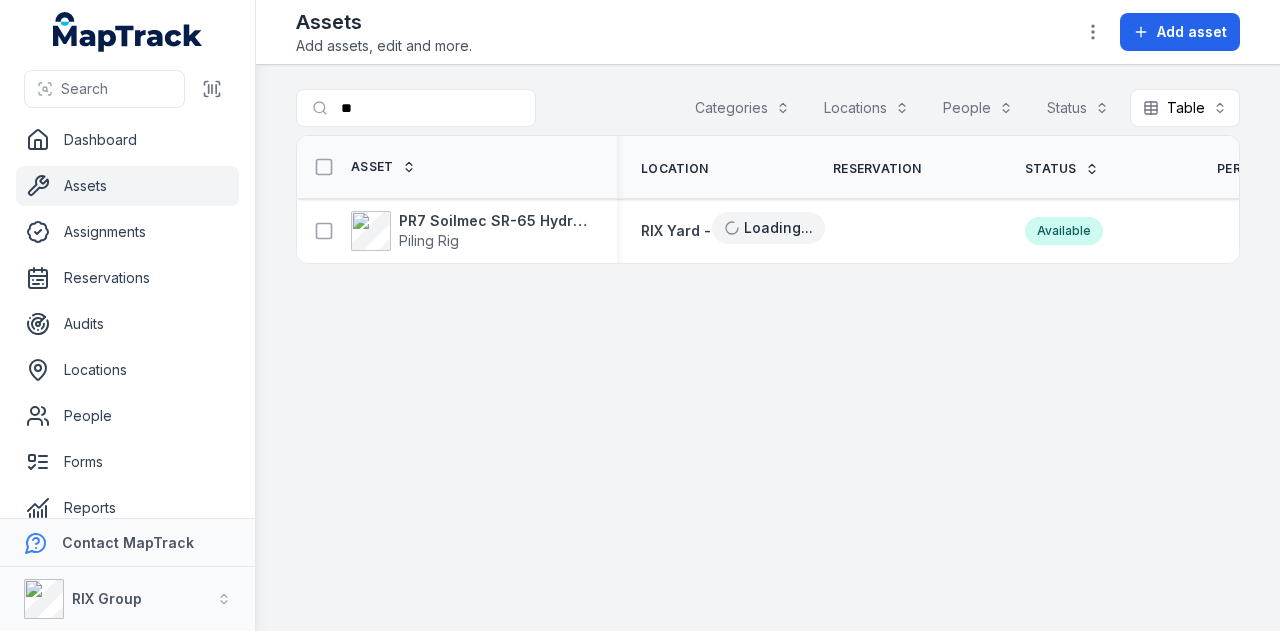 type on "*" 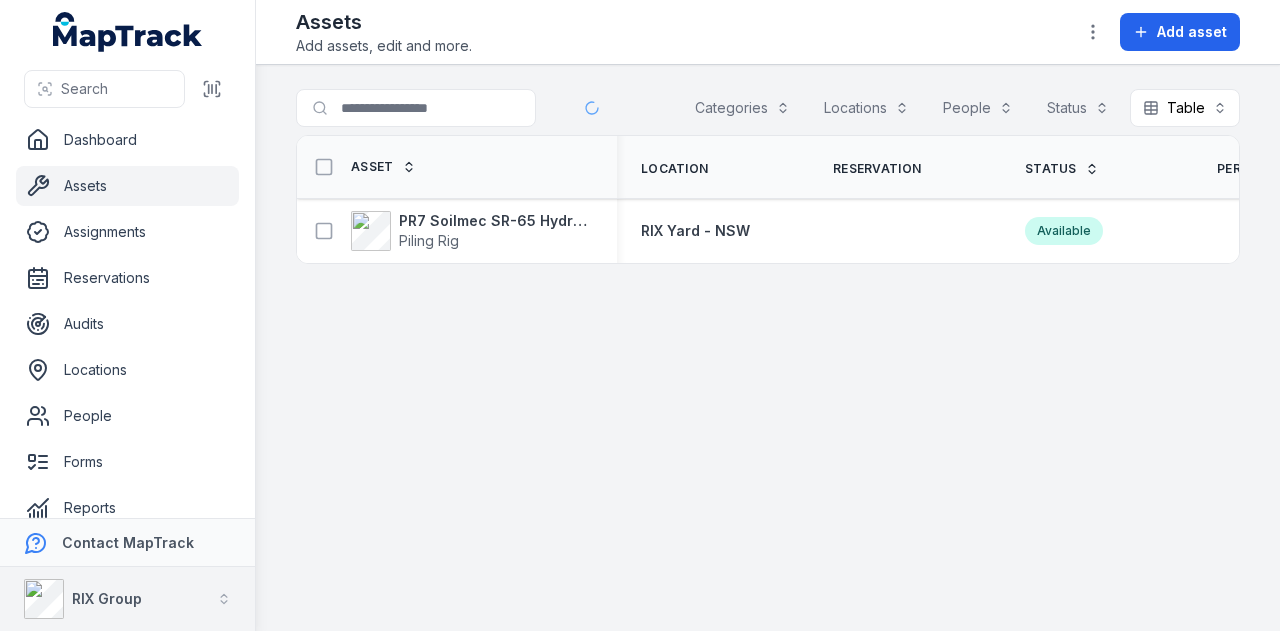 type 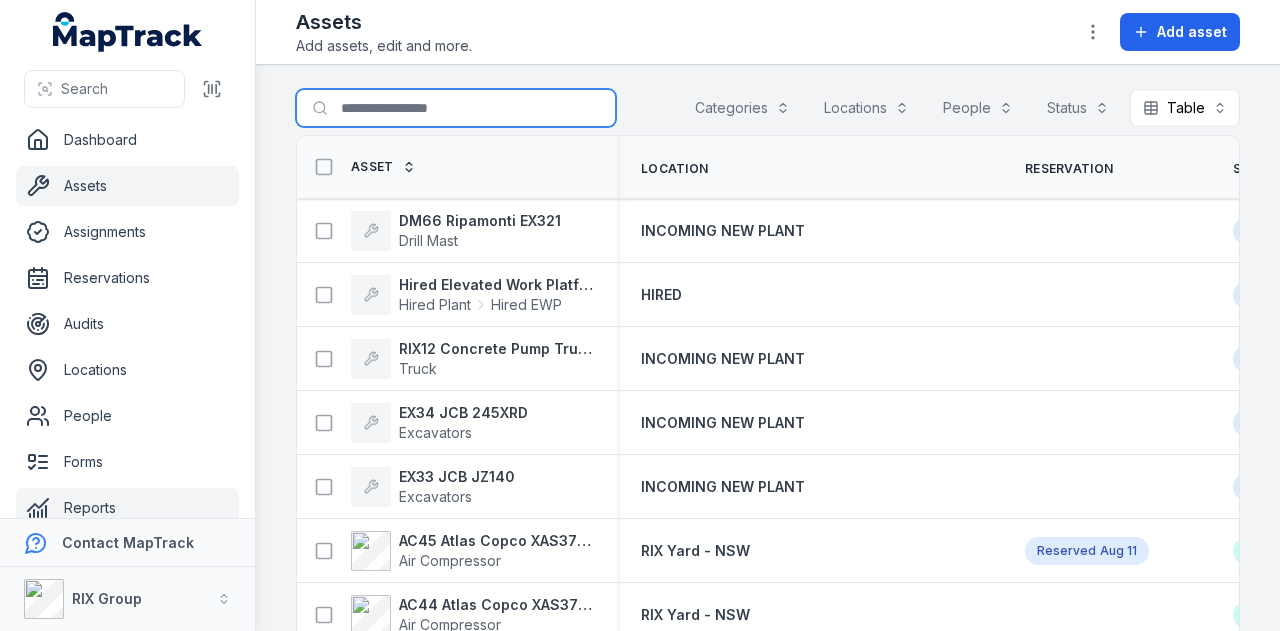 scroll, scrollTop: 113, scrollLeft: 0, axis: vertical 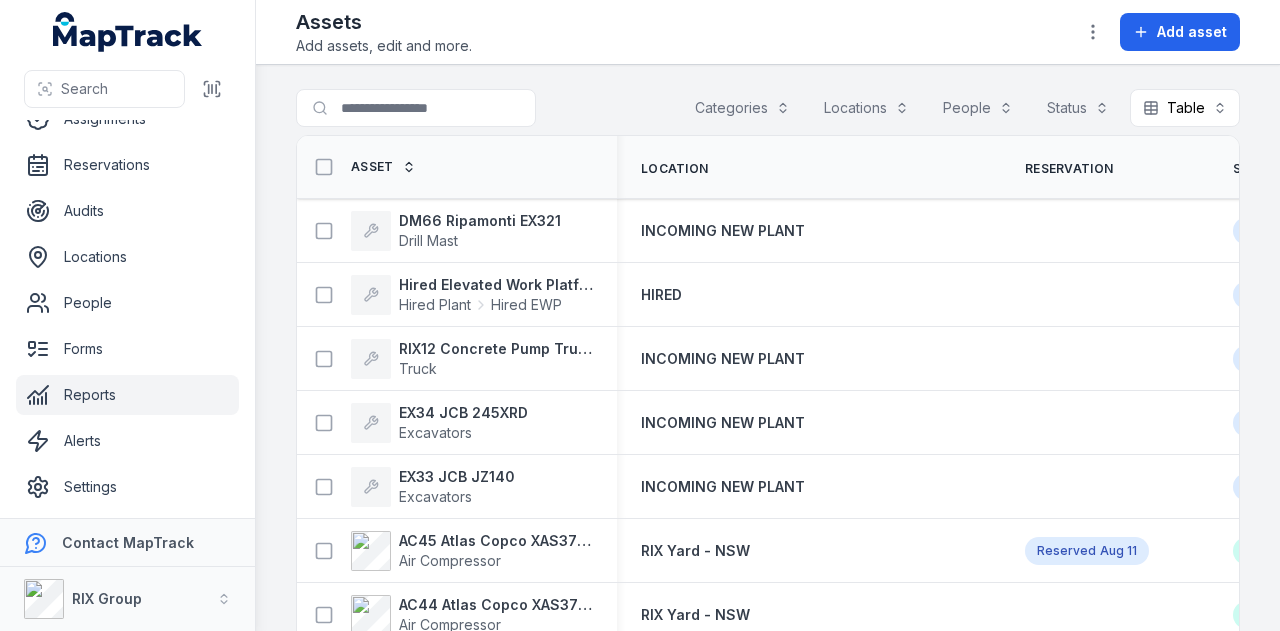 click on "Reports" at bounding box center [127, 395] 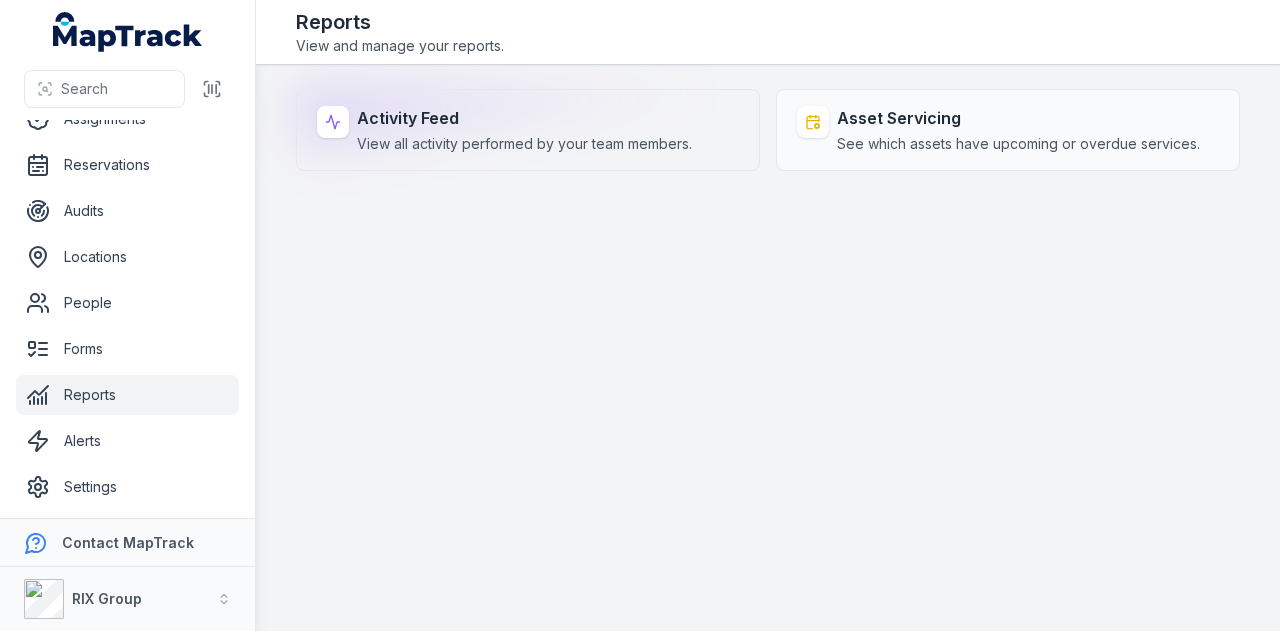 click on "View all activity performed by your team members." at bounding box center [524, 144] 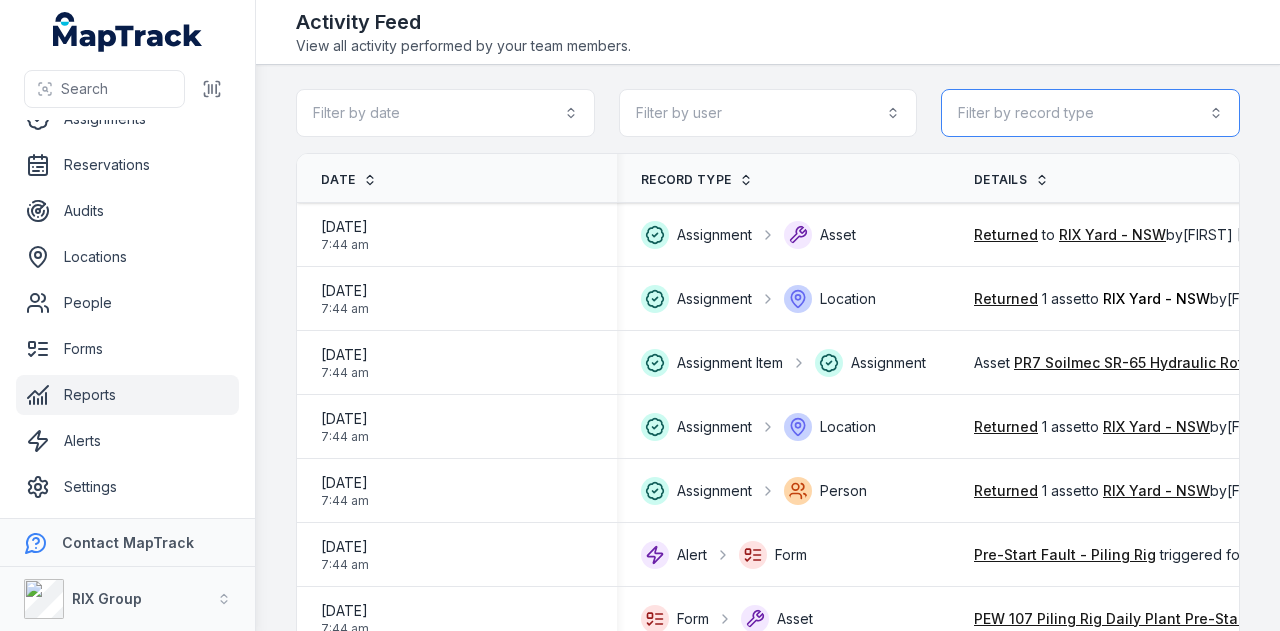 click on "Filter by record type" at bounding box center (1090, 113) 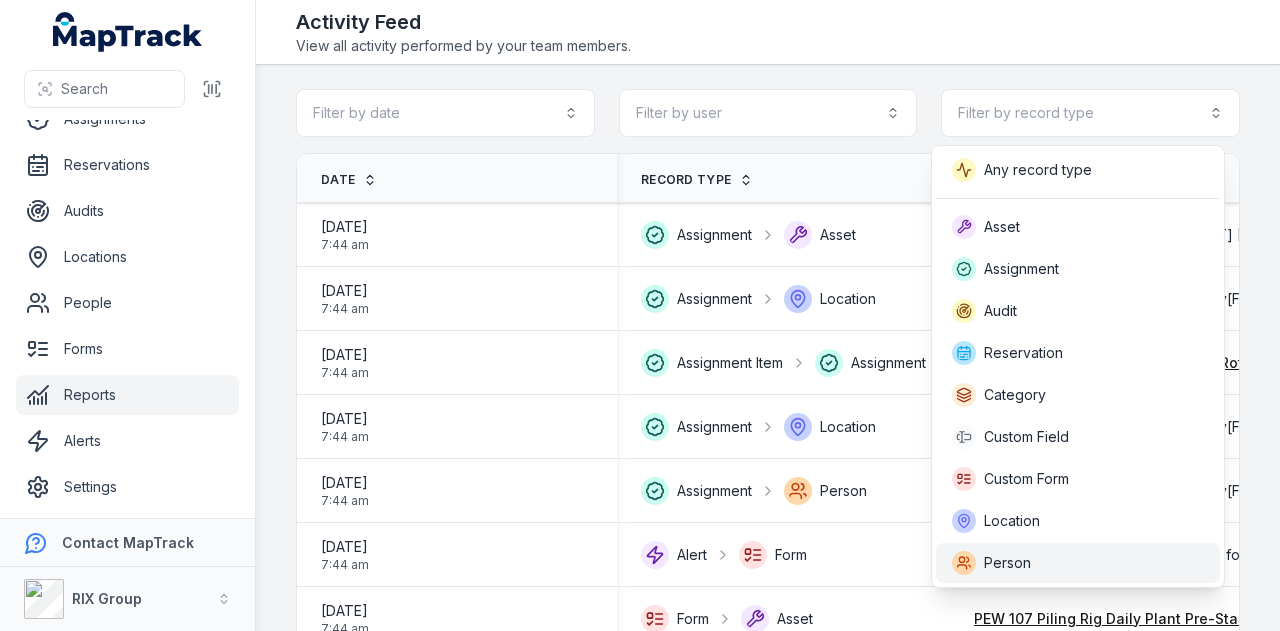 click on "Person" at bounding box center (1078, 563) 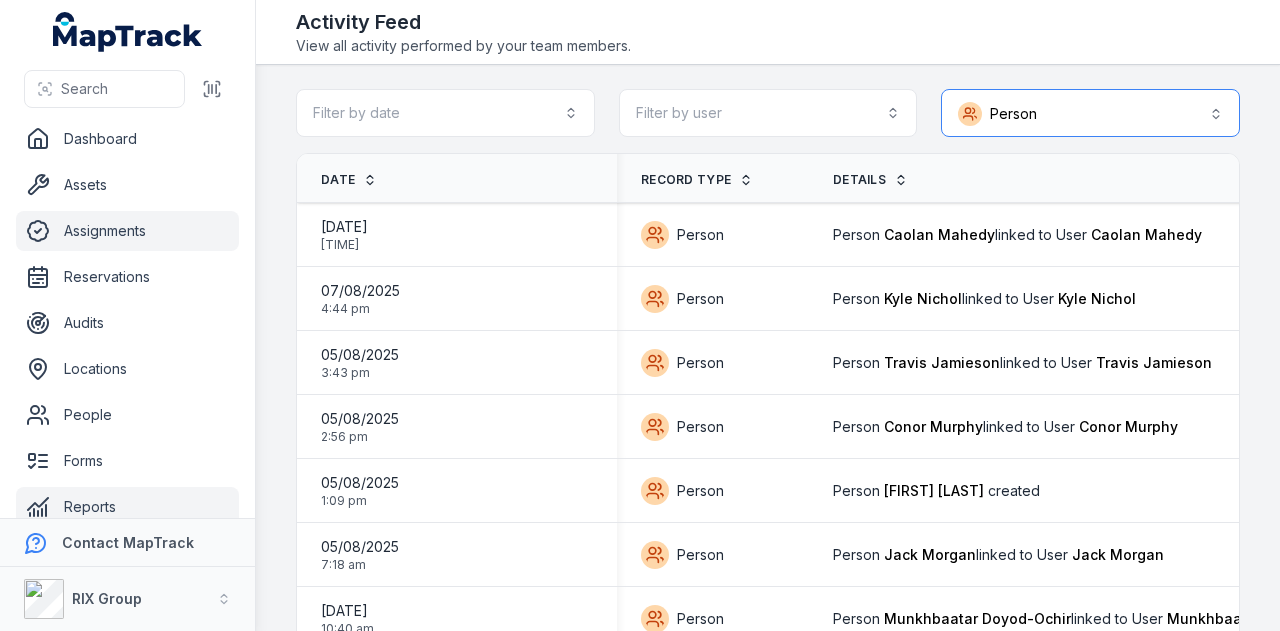 scroll, scrollTop: 0, scrollLeft: 0, axis: both 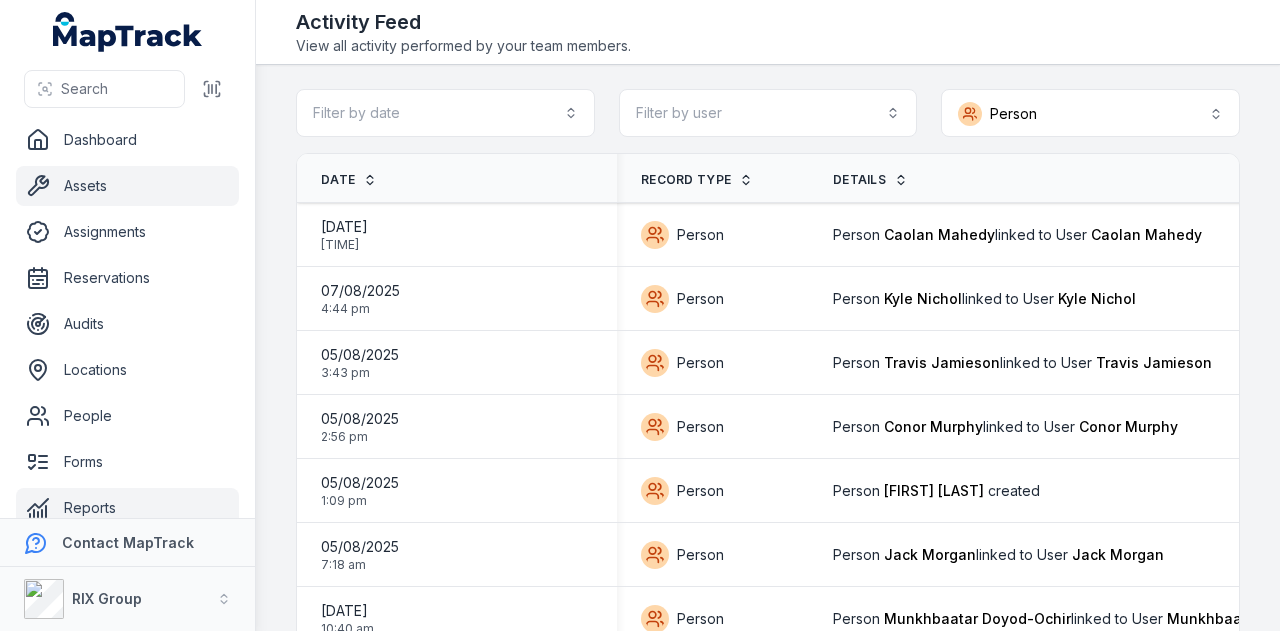 click on "Assets" at bounding box center (127, 186) 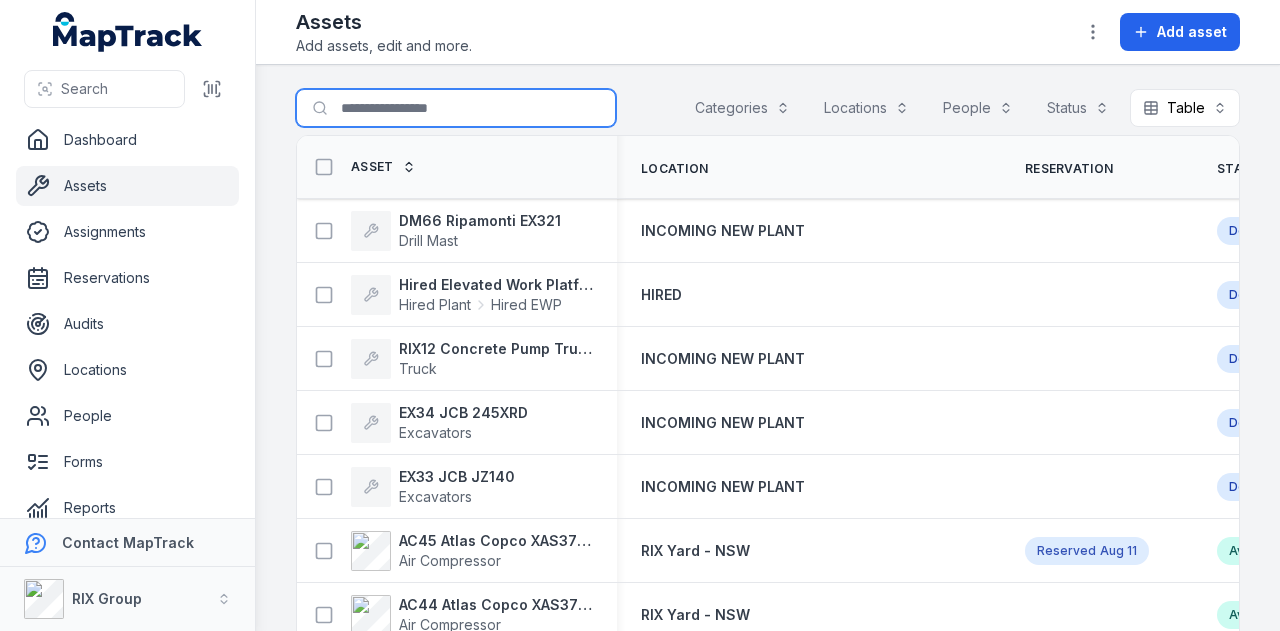 click on "Search for  assets" at bounding box center (456, 108) 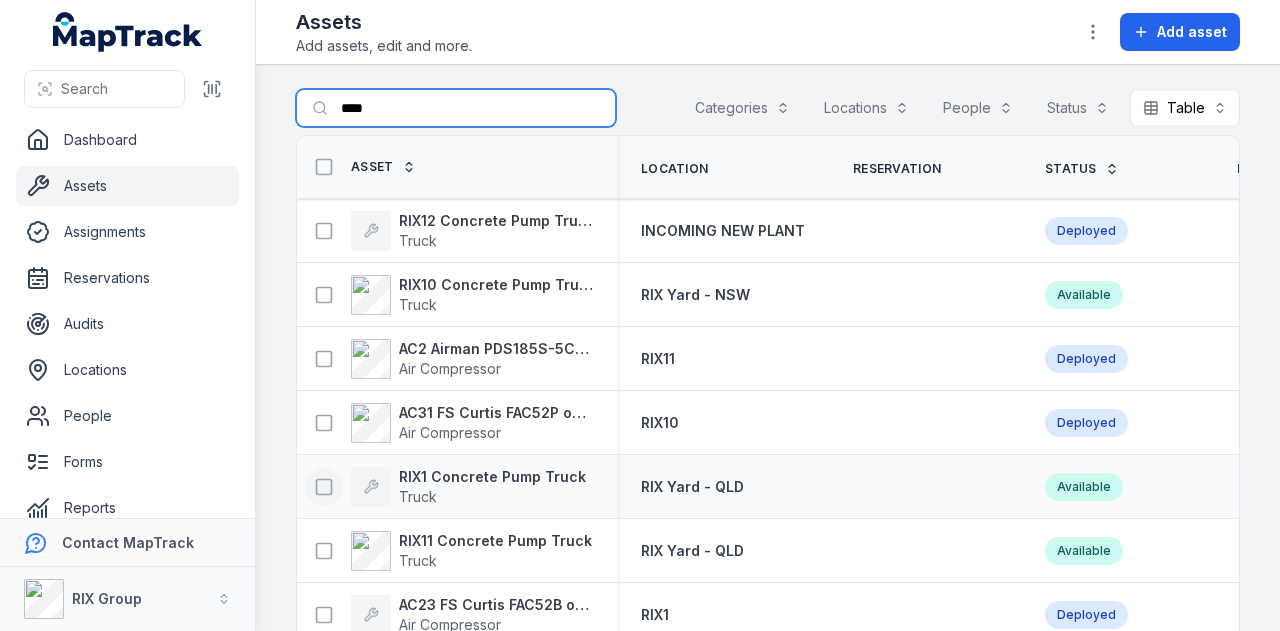 type on "****" 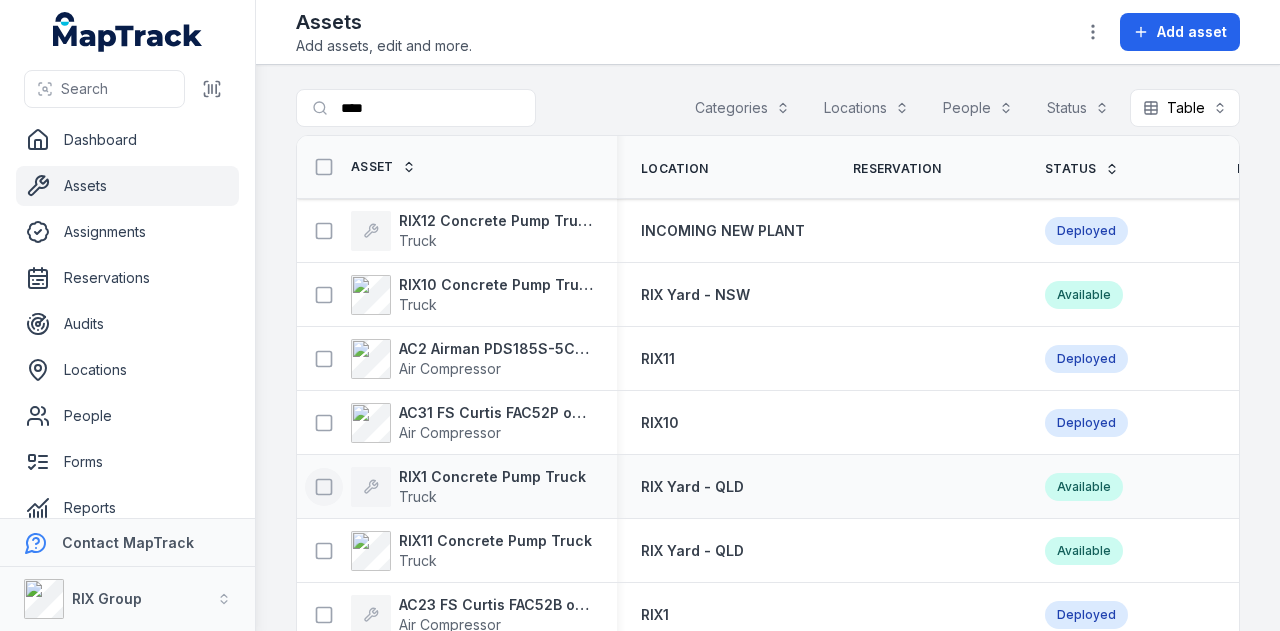 click 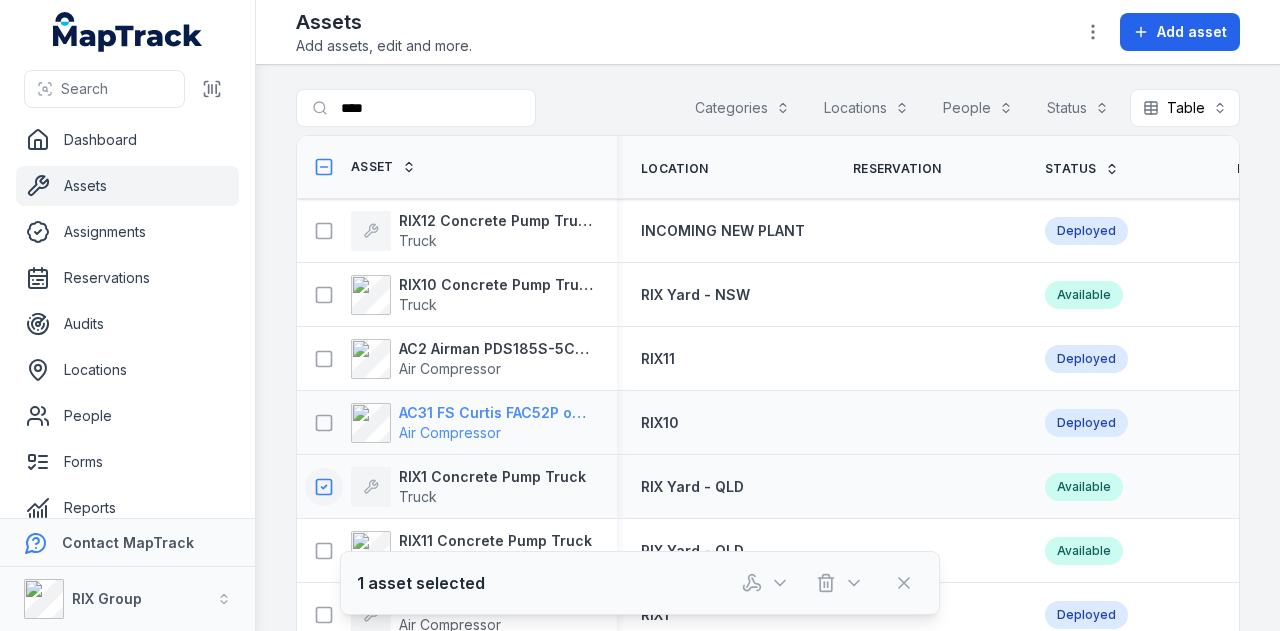 scroll, scrollTop: 46, scrollLeft: 0, axis: vertical 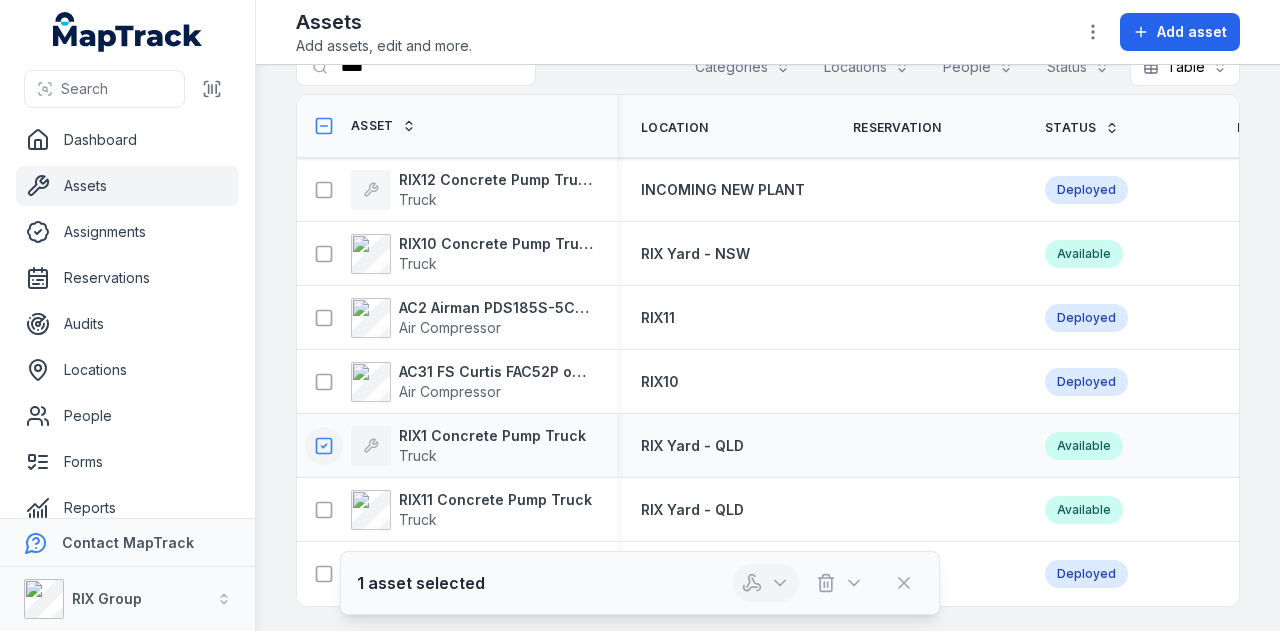 click 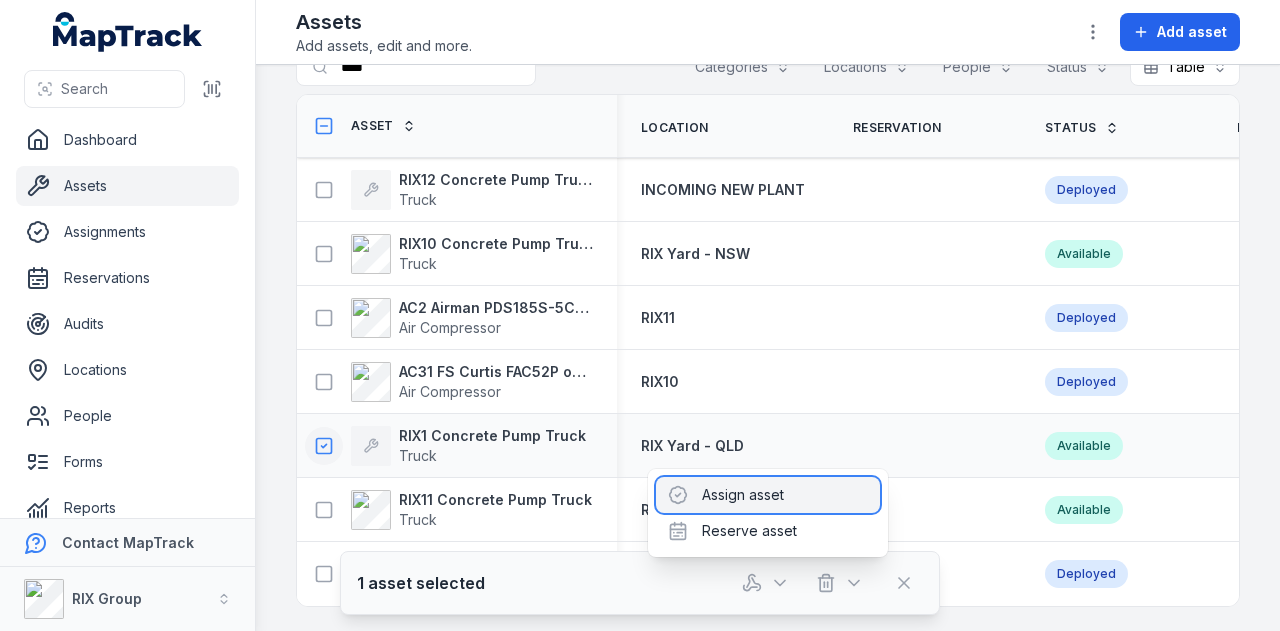 click on "Assign asset" at bounding box center (768, 495) 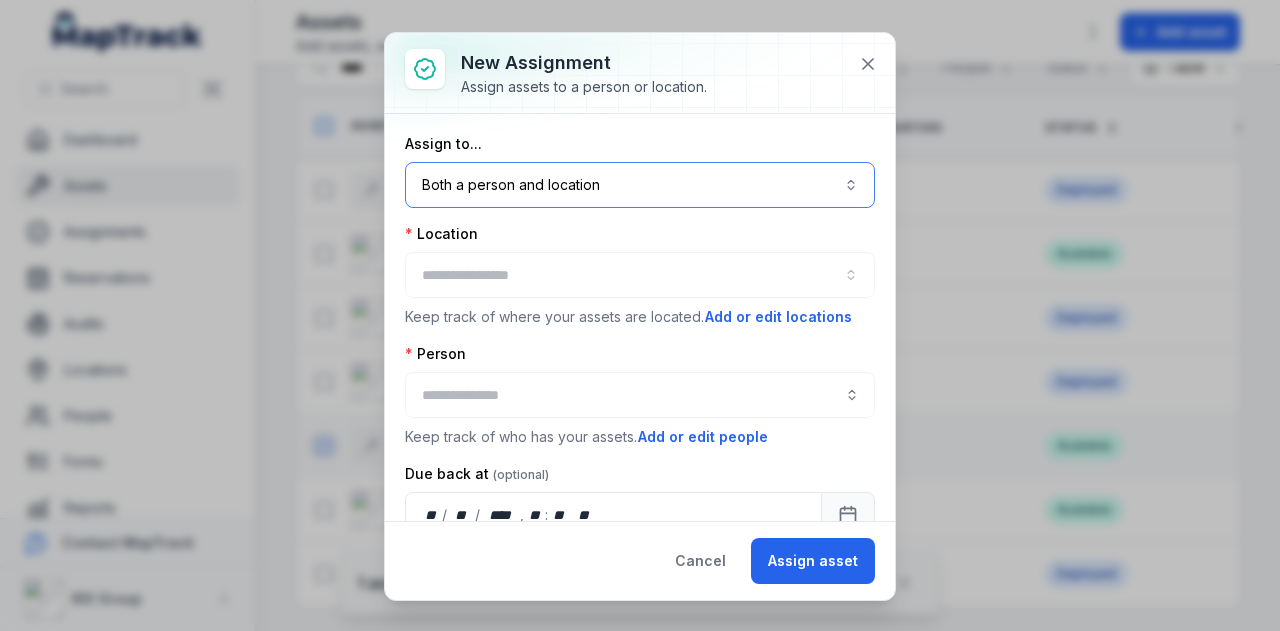 click on "Both a person and location ****" at bounding box center (640, 185) 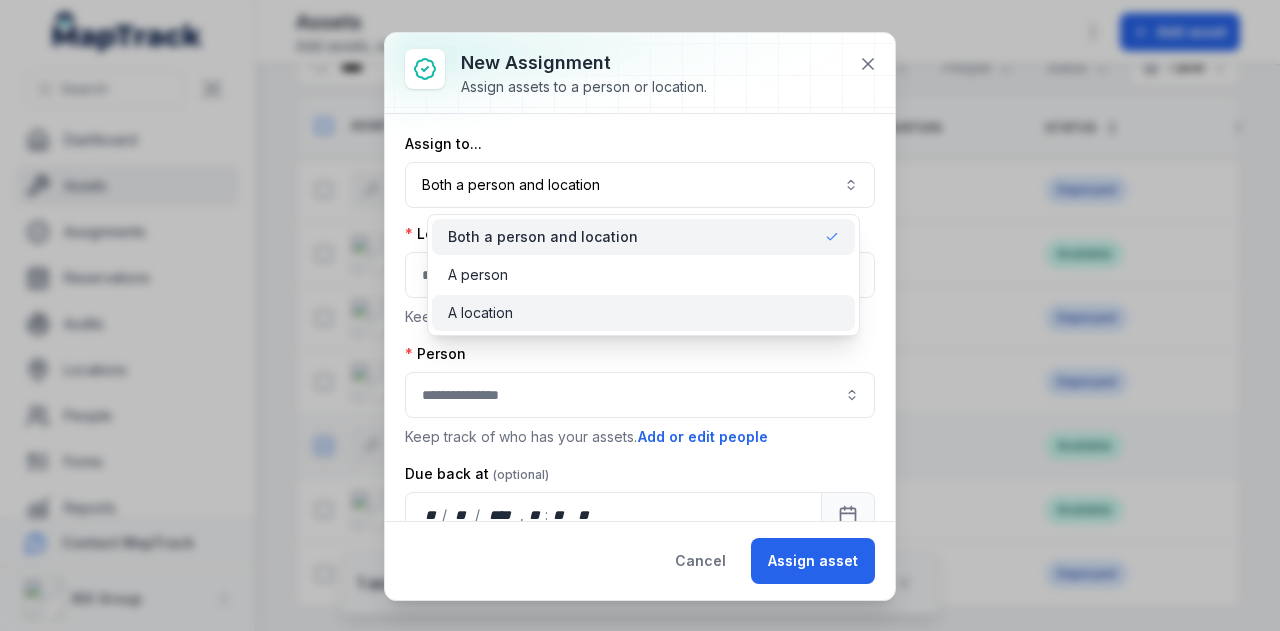 click on "A location" at bounding box center (643, 313) 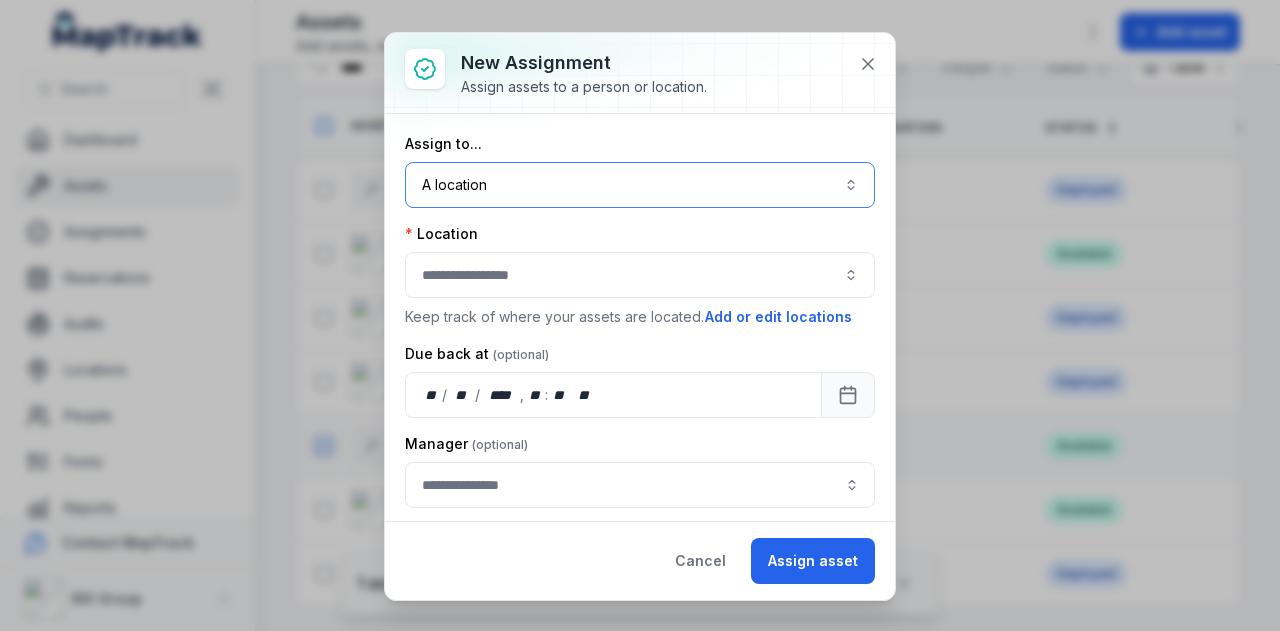 click at bounding box center [640, 275] 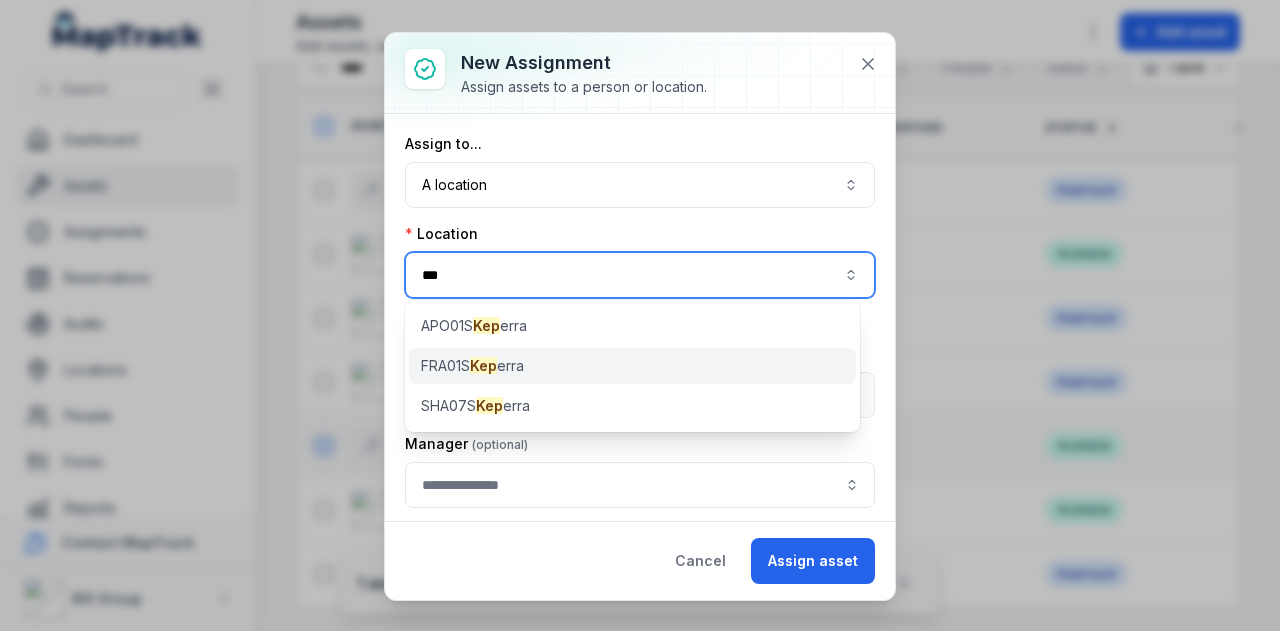 type on "***" 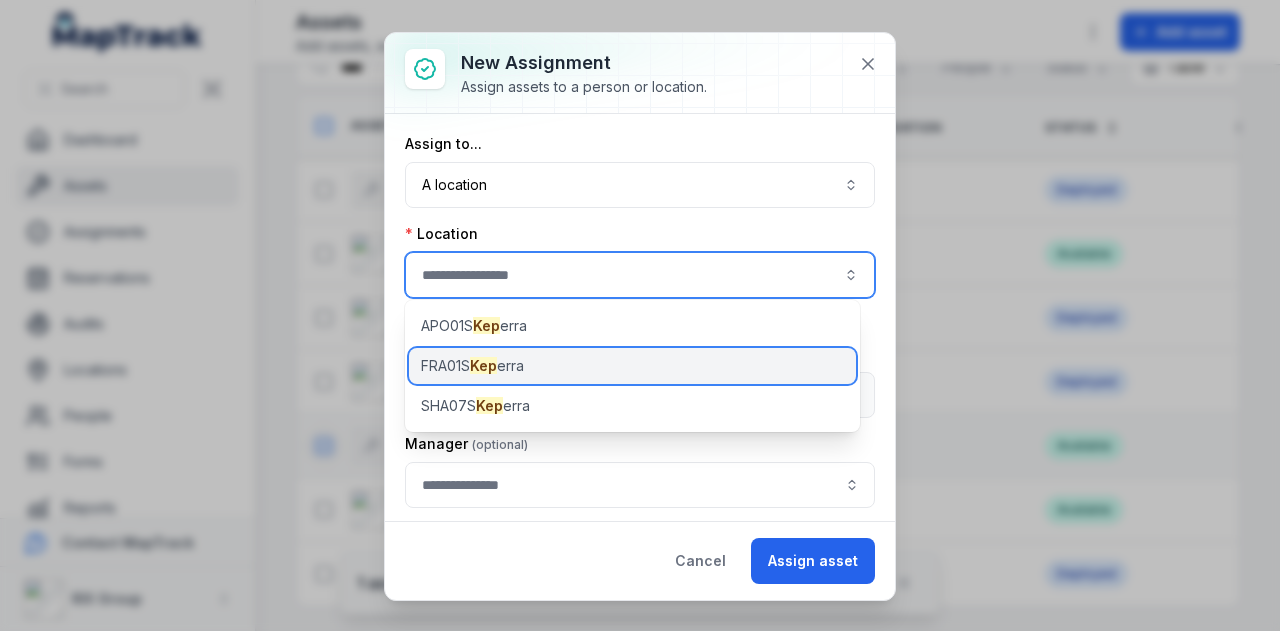 click on "FRA01S  Kep erra" at bounding box center [632, 366] 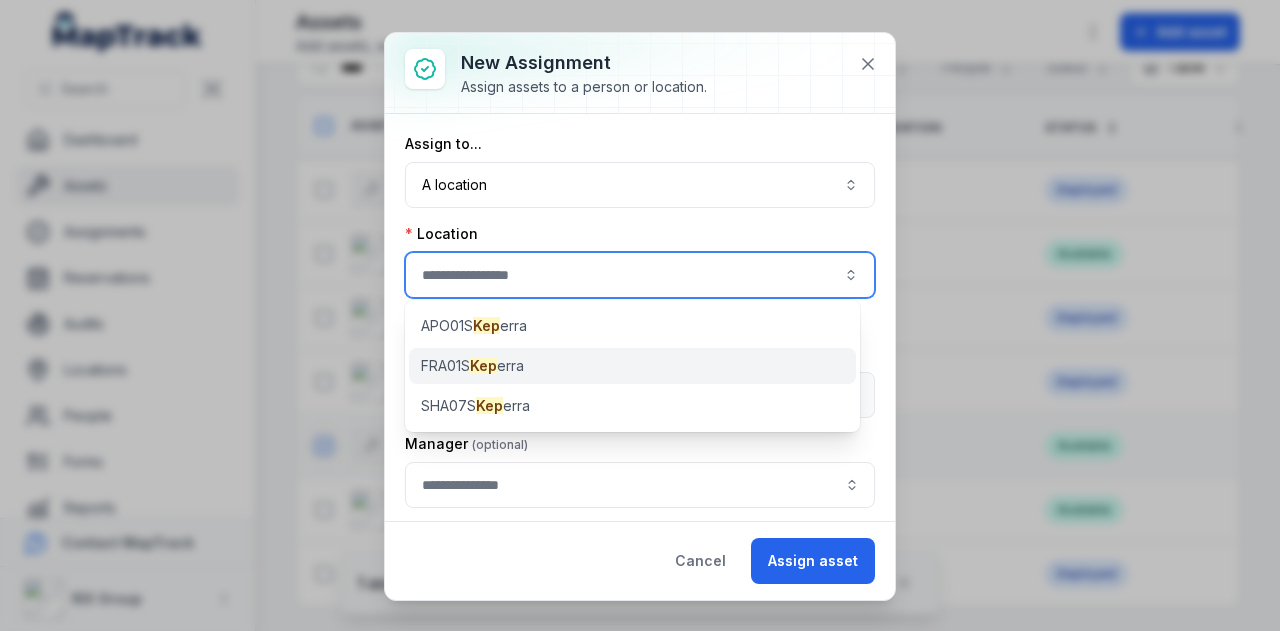 type on "**********" 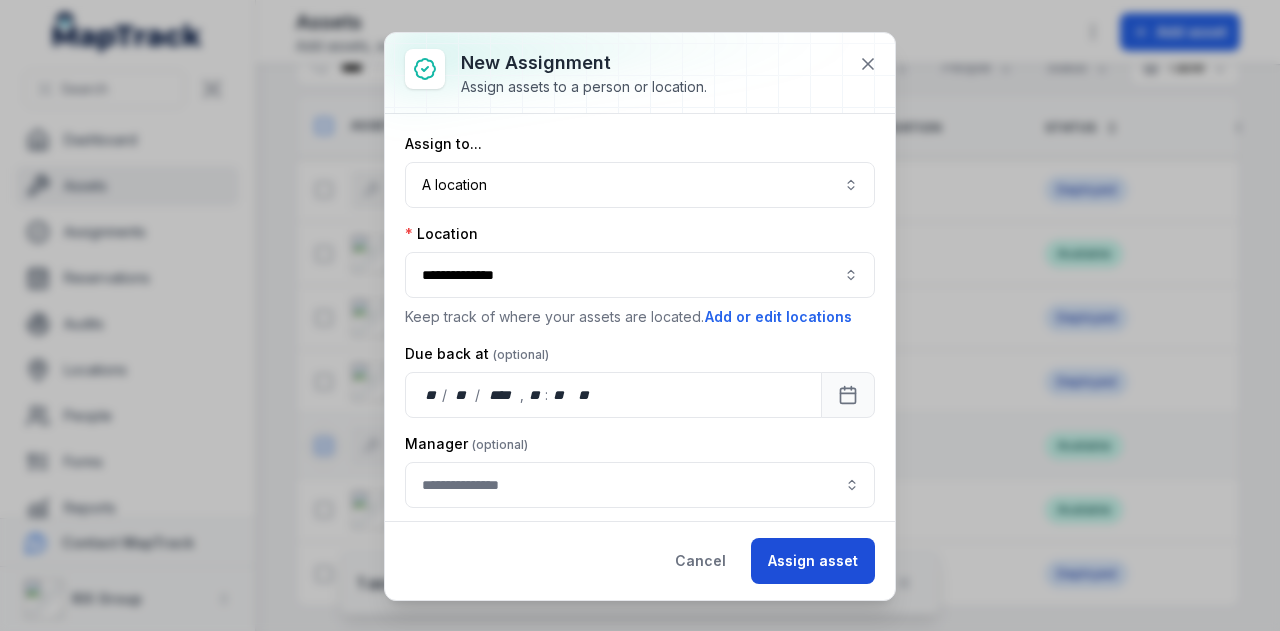 click on "Assign asset" at bounding box center (813, 561) 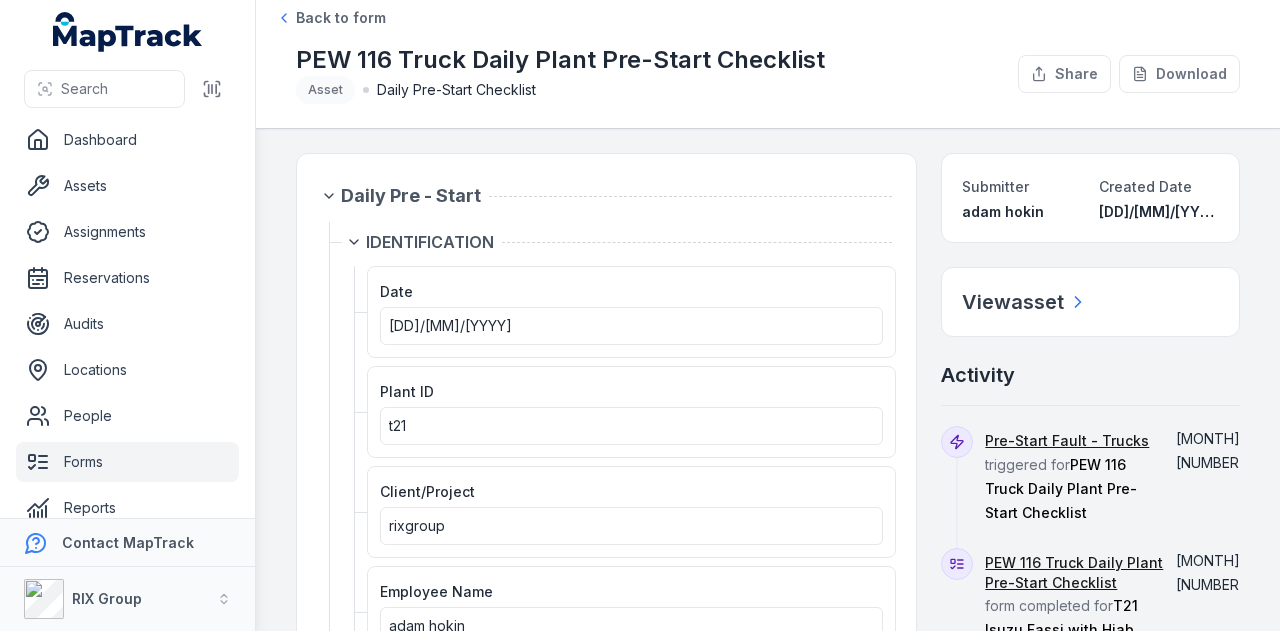 scroll, scrollTop: 0, scrollLeft: 0, axis: both 